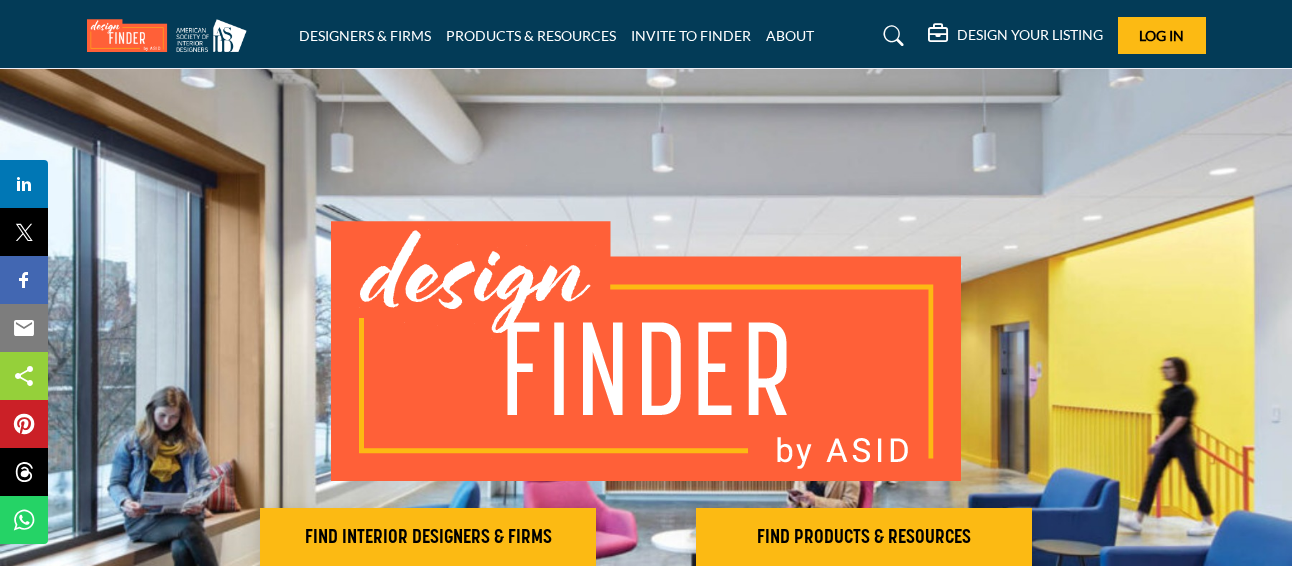 scroll, scrollTop: 0, scrollLeft: 0, axis: both 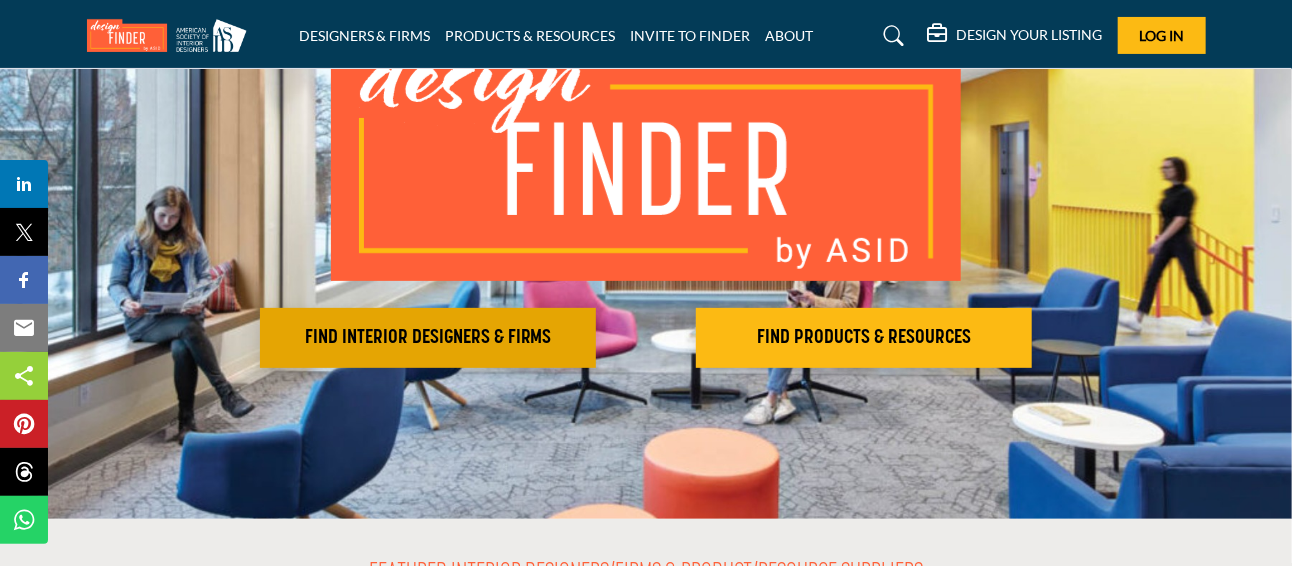 click on "FIND INTERIOR DESIGNERS & FIRMS" at bounding box center (428, 338) 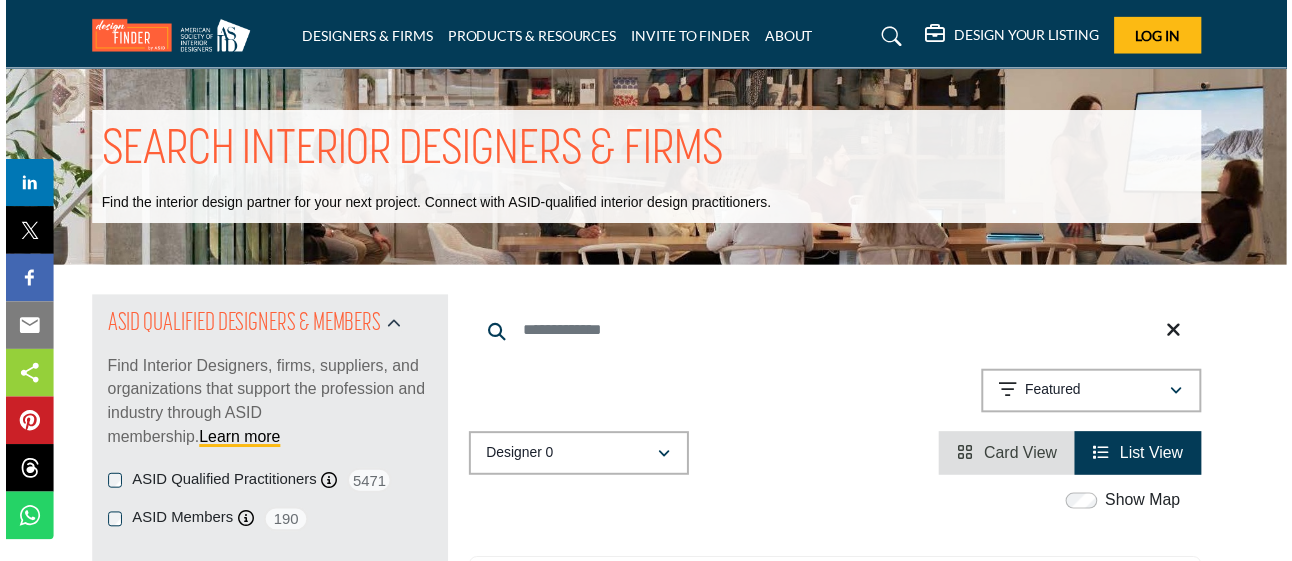 scroll, scrollTop: 0, scrollLeft: 0, axis: both 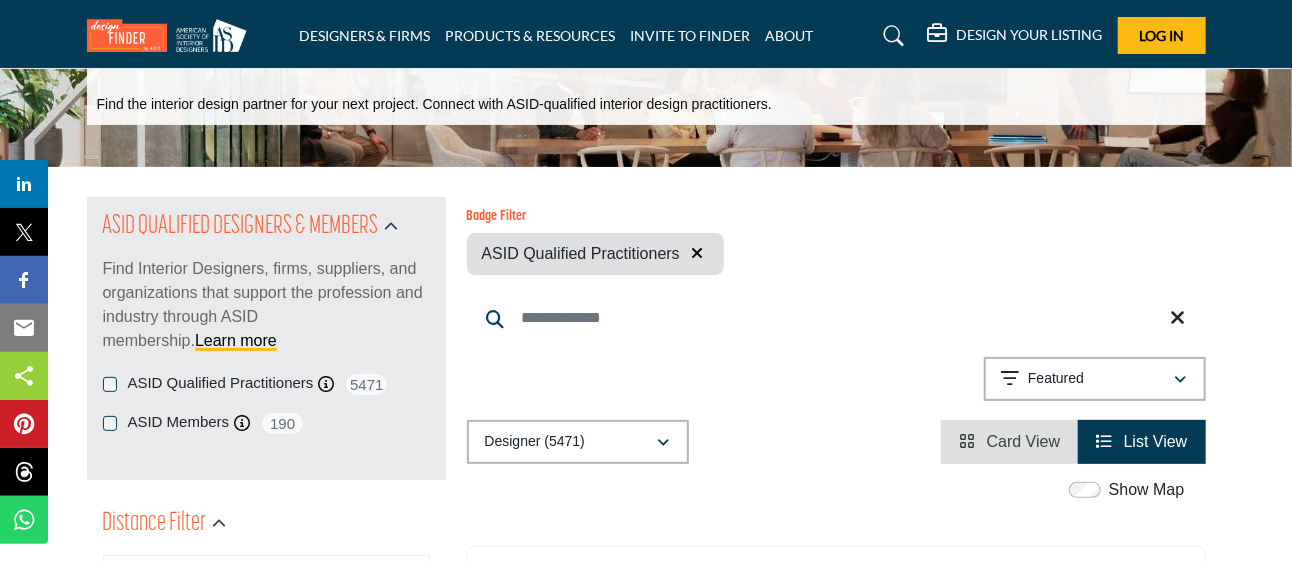 click at bounding box center (836, 318) 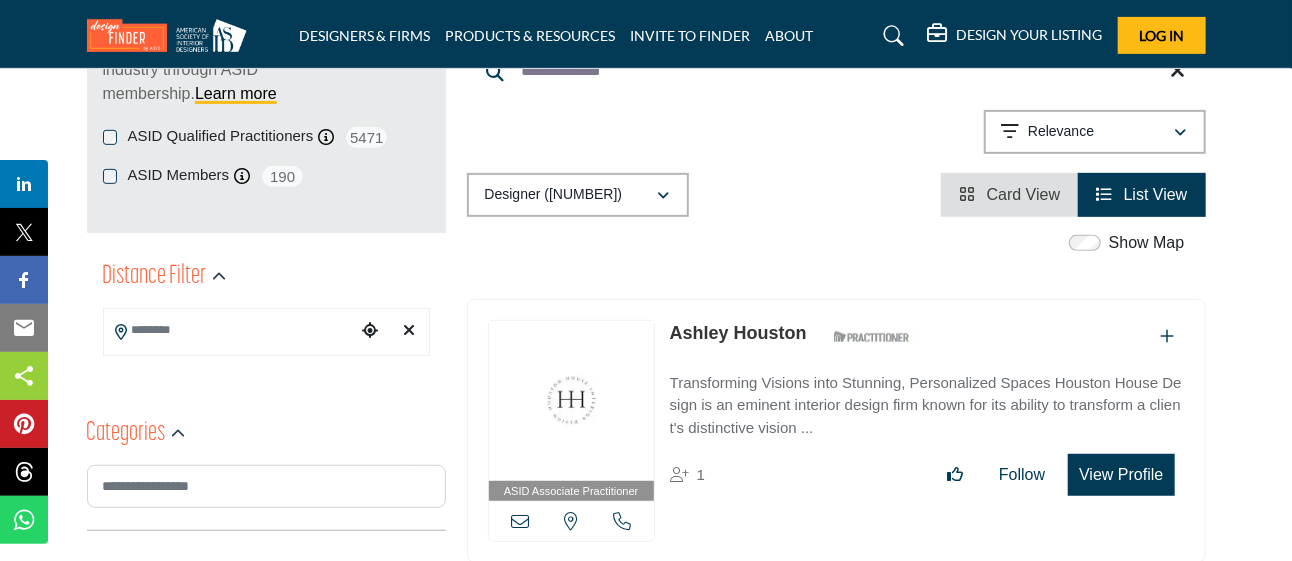 scroll, scrollTop: 200, scrollLeft: 0, axis: vertical 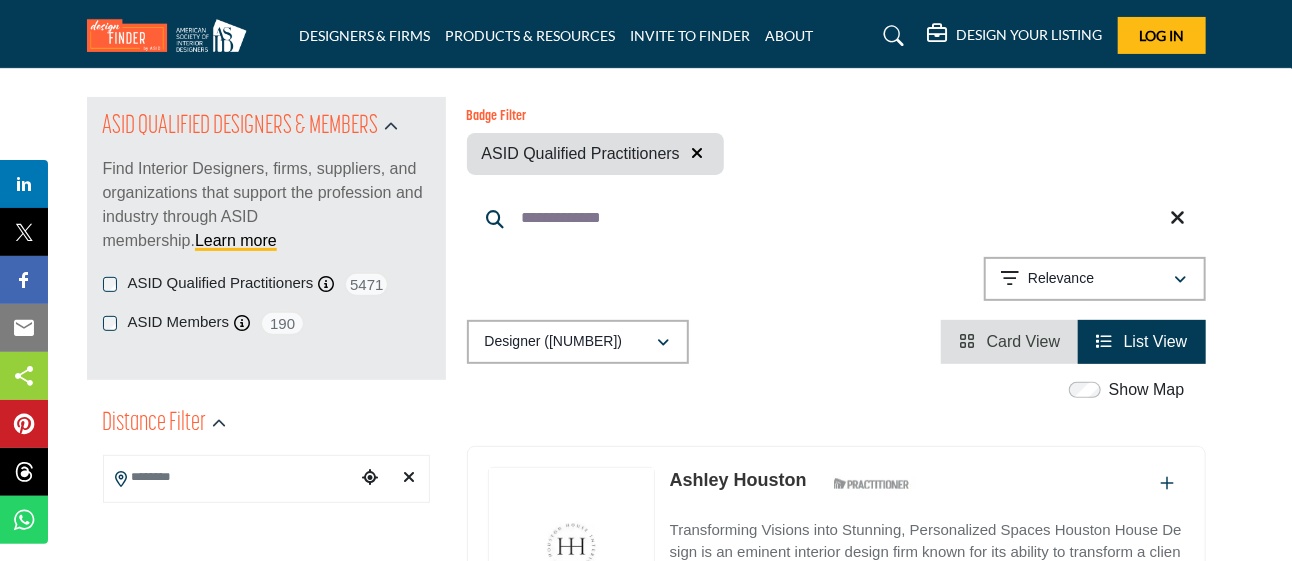 drag, startPoint x: 582, startPoint y: 220, endPoint x: 502, endPoint y: 246, distance: 84.118965 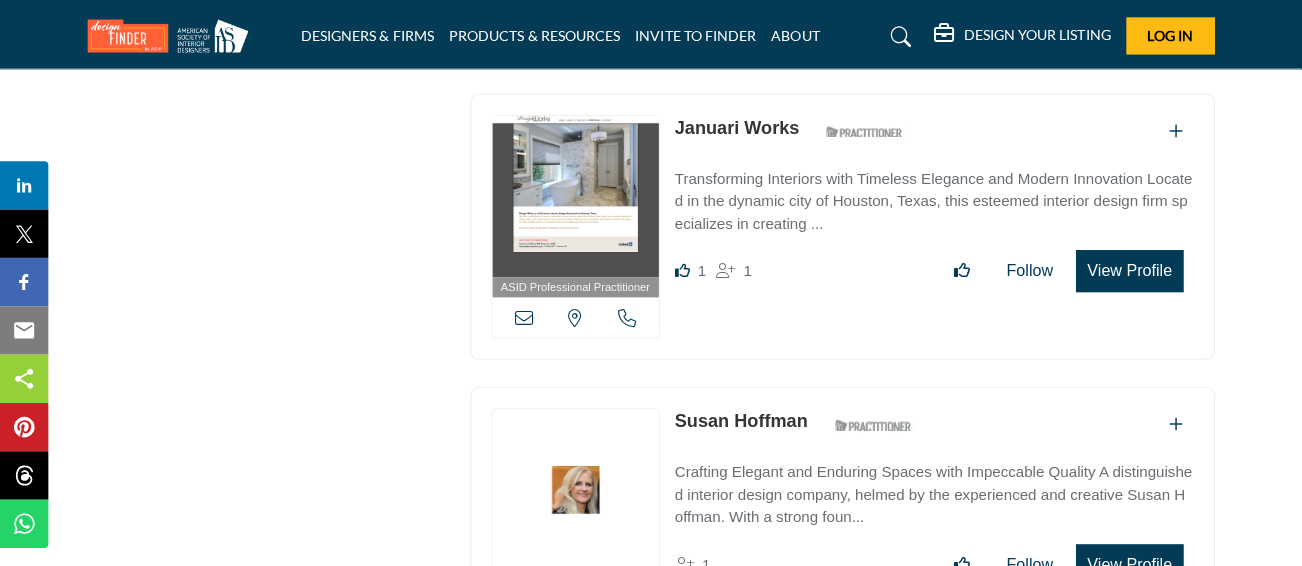 scroll, scrollTop: 5900, scrollLeft: 0, axis: vertical 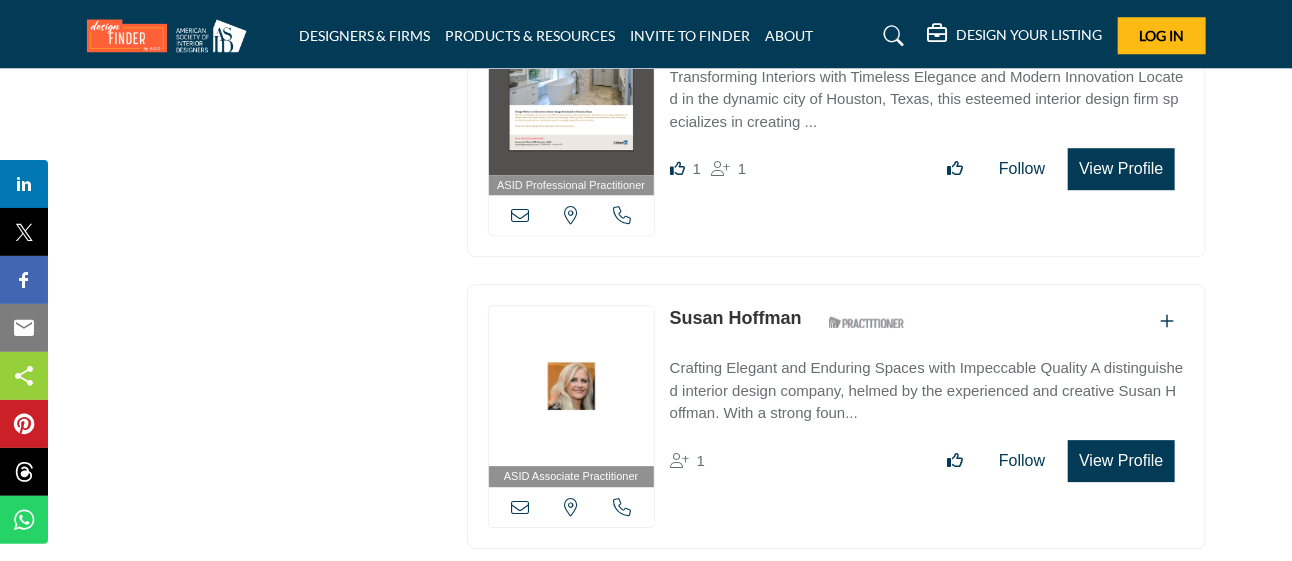 type on "**********" 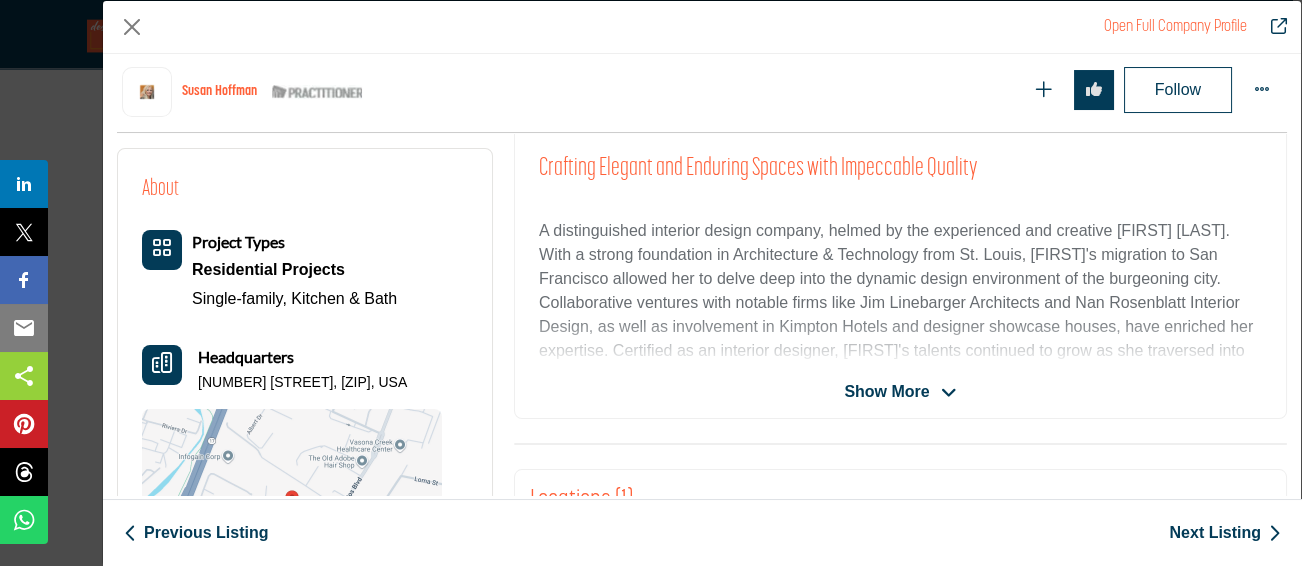 scroll, scrollTop: 480, scrollLeft: 0, axis: vertical 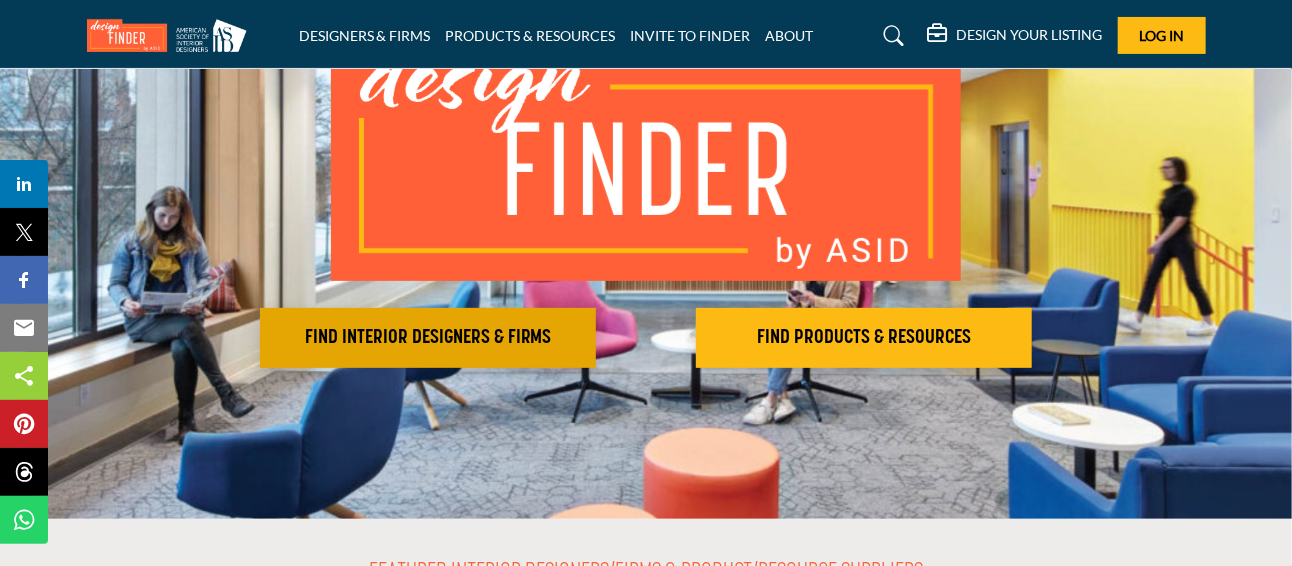 click on "FIND INTERIOR DESIGNERS & FIRMS" at bounding box center (428, 338) 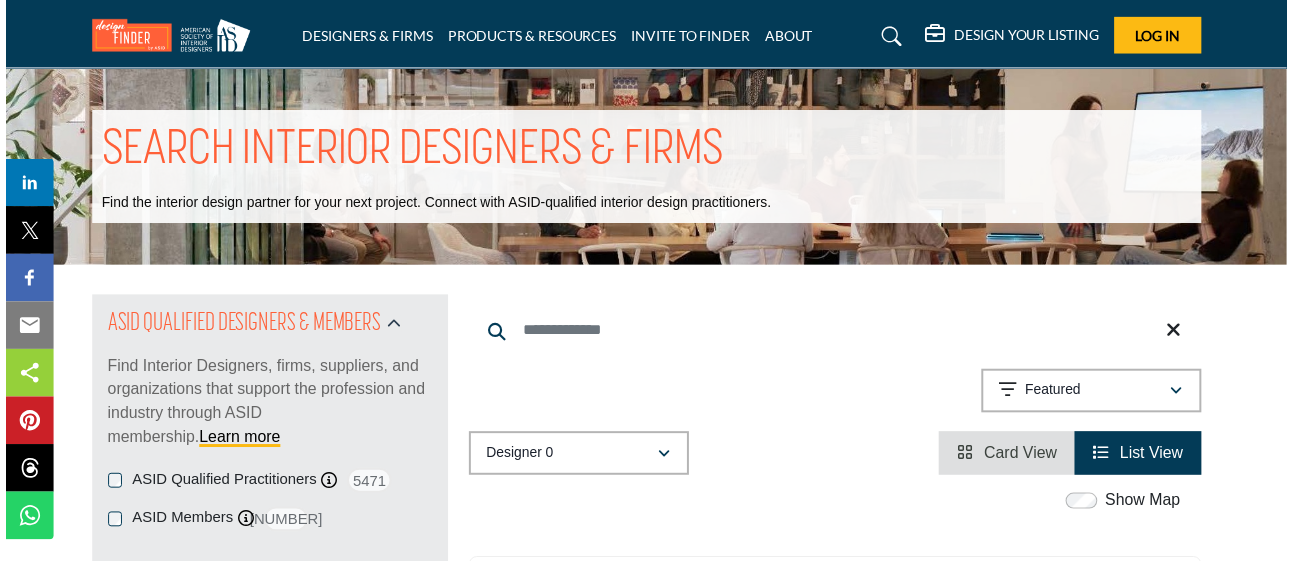 scroll, scrollTop: 0, scrollLeft: 0, axis: both 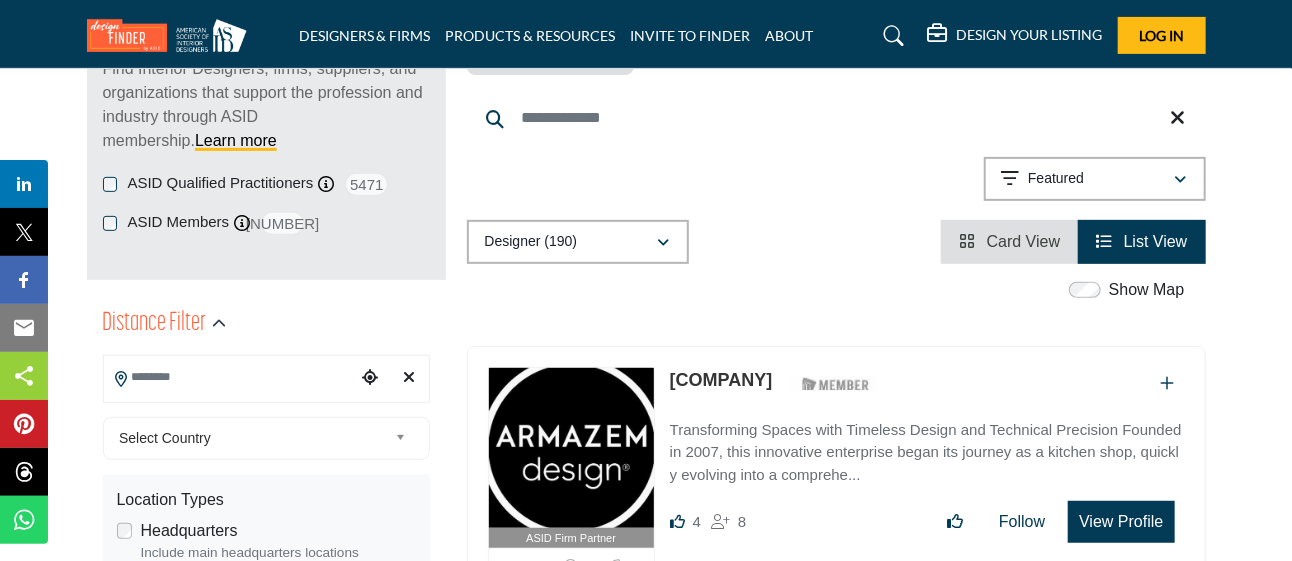 click at bounding box center [230, 377] 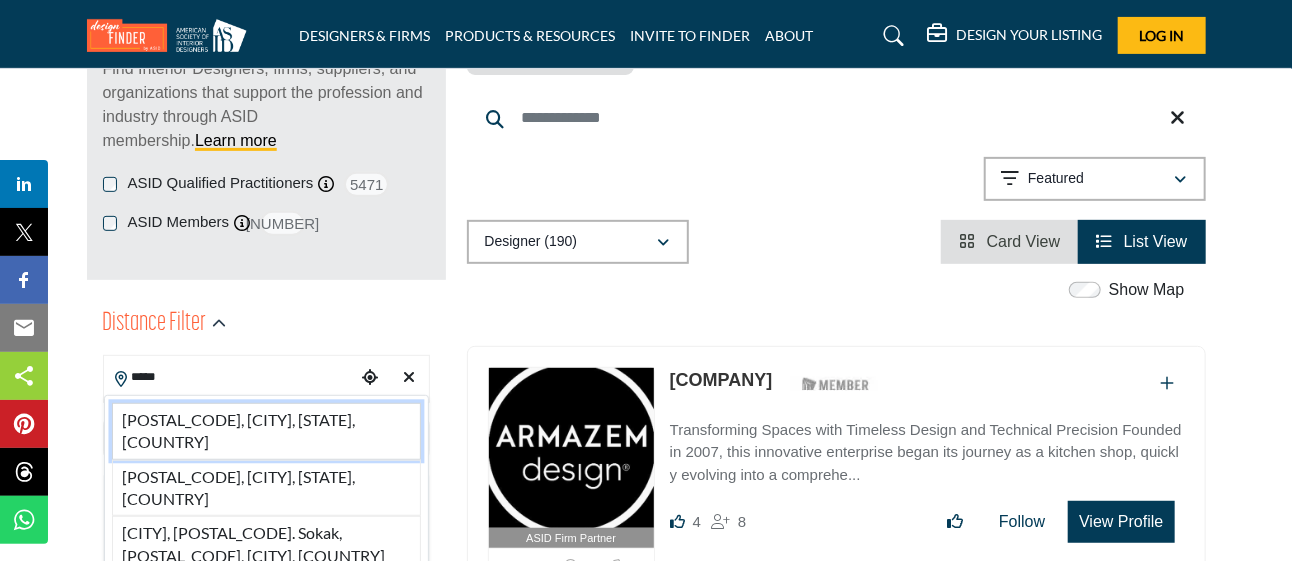 click on "77062, Houston, TX, USA" at bounding box center [266, 431] 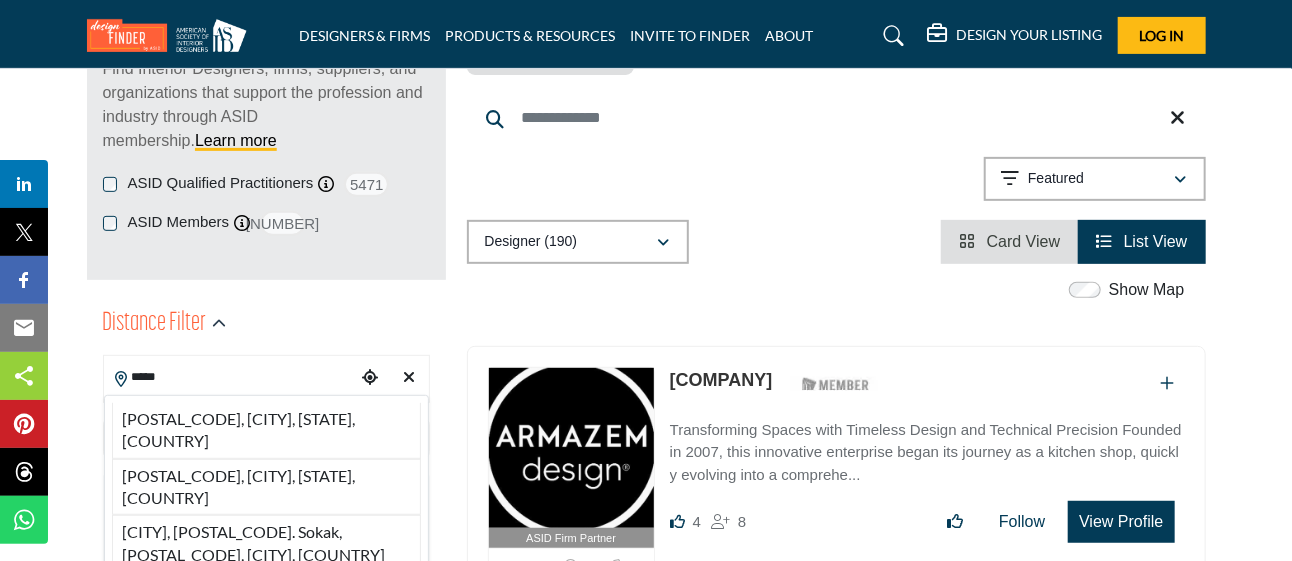 type on "**********" 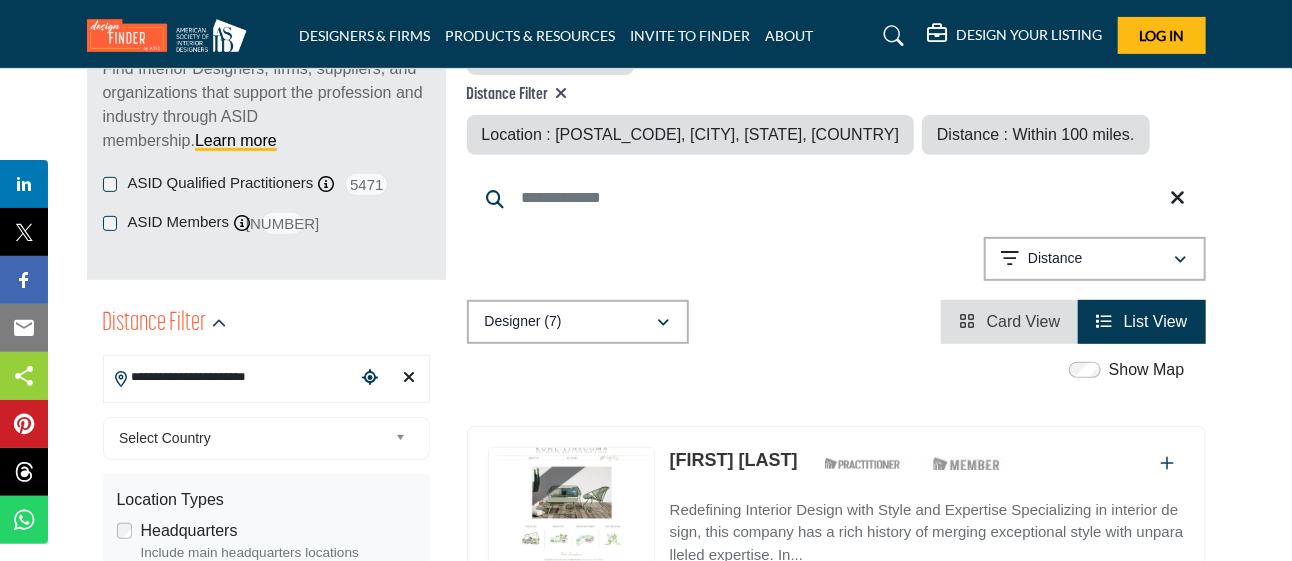 click on "Select Country" at bounding box center [253, 438] 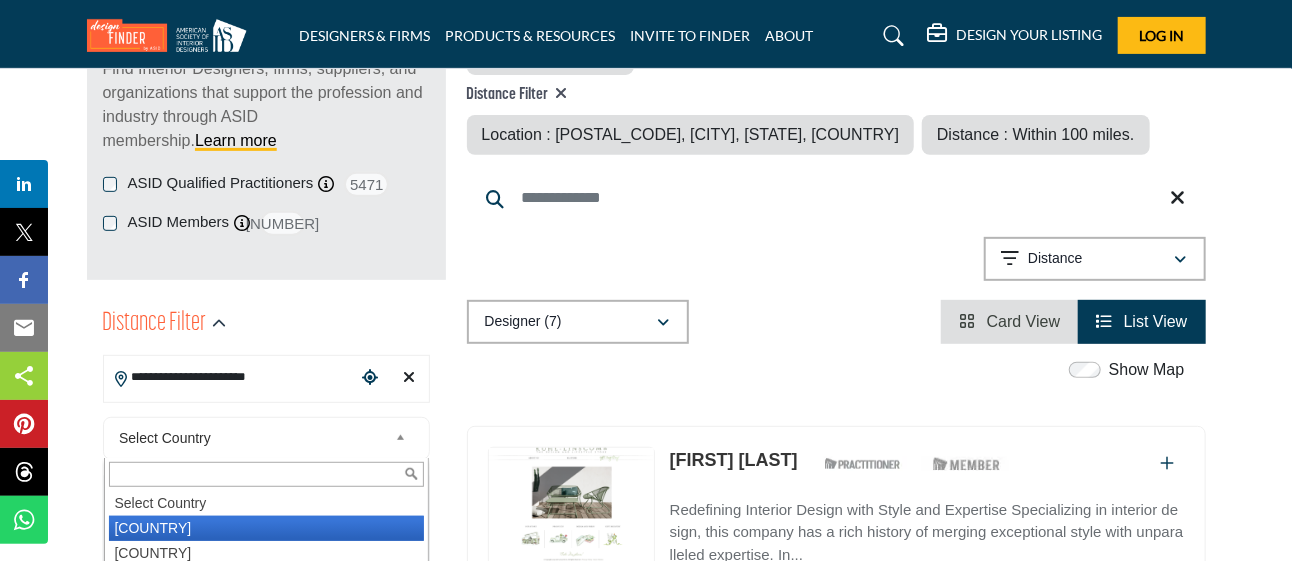 click on "United States" at bounding box center [266, 528] 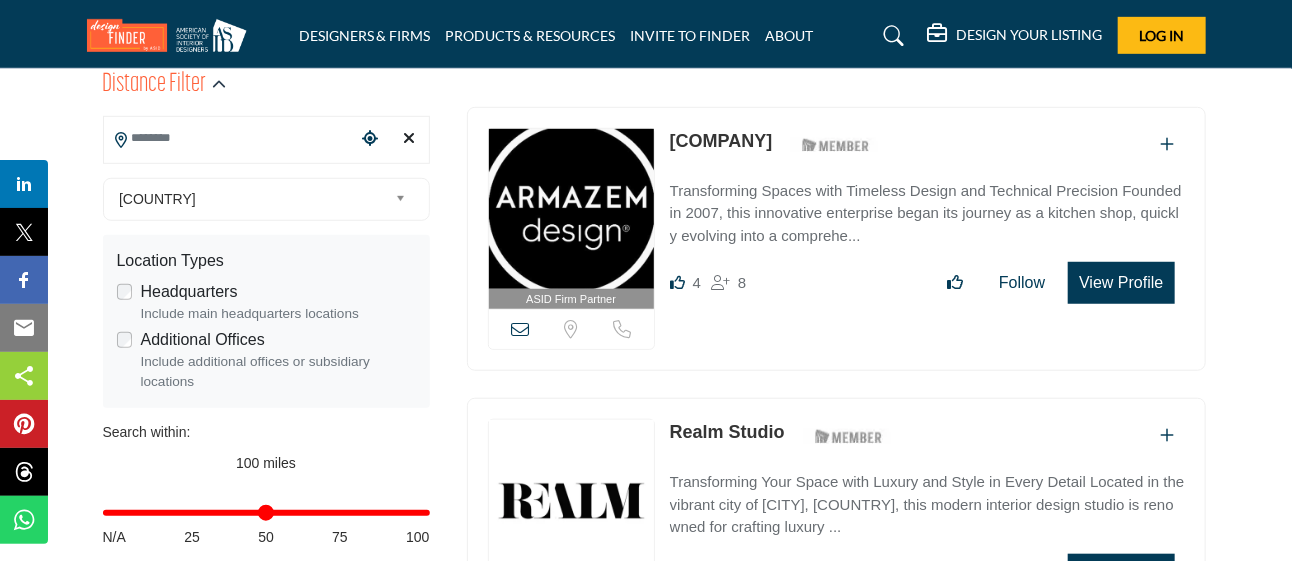 scroll, scrollTop: 600, scrollLeft: 0, axis: vertical 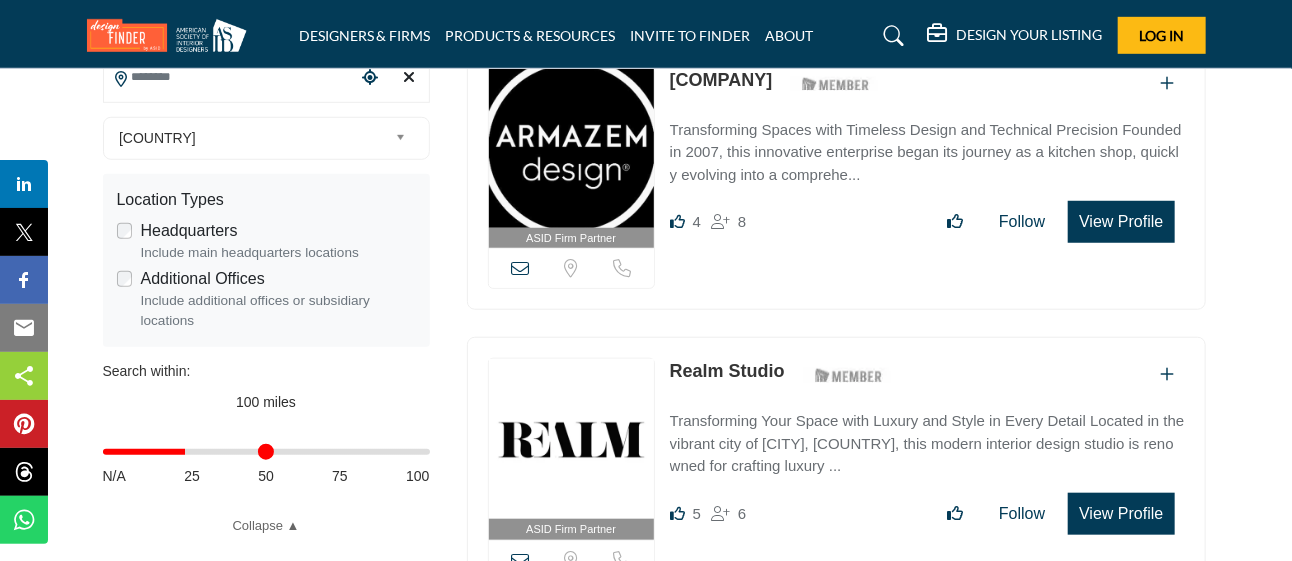 drag, startPoint x: 422, startPoint y: 454, endPoint x: 189, endPoint y: 462, distance: 233.1373 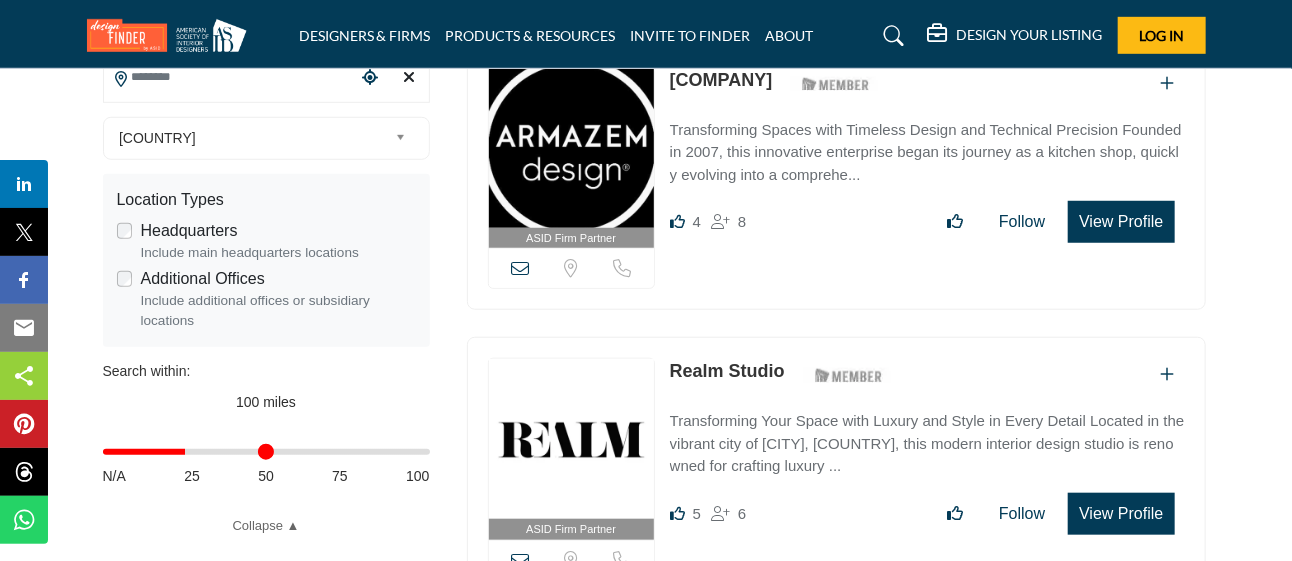 type on "**" 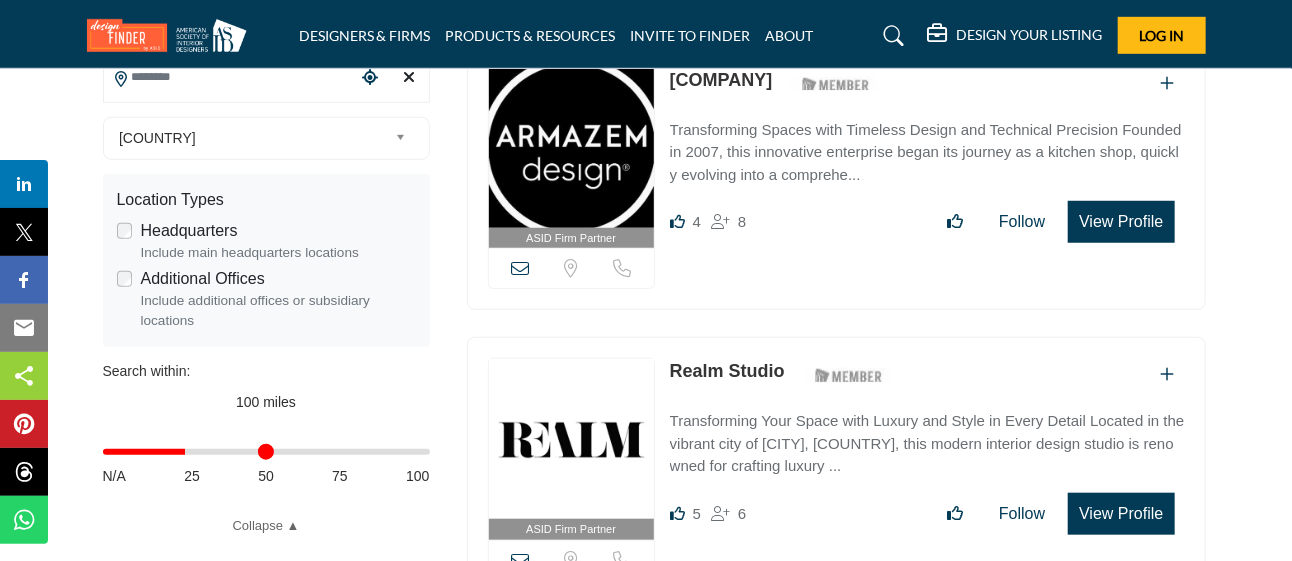 click on "Distance in miles" at bounding box center (266, 452) 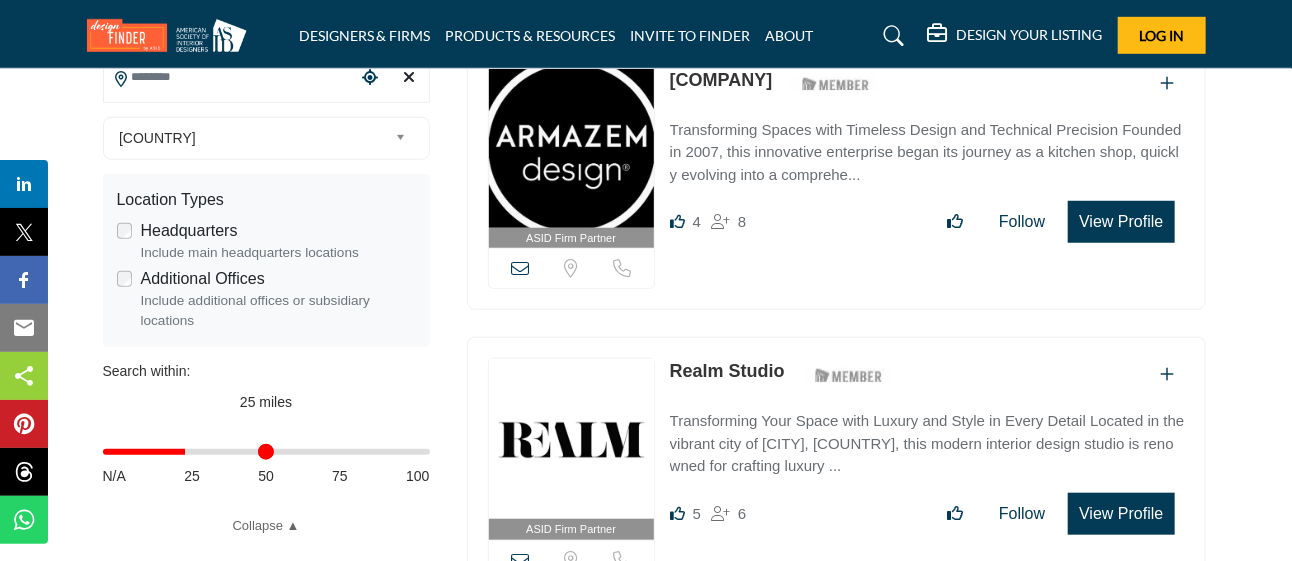 type on "**********" 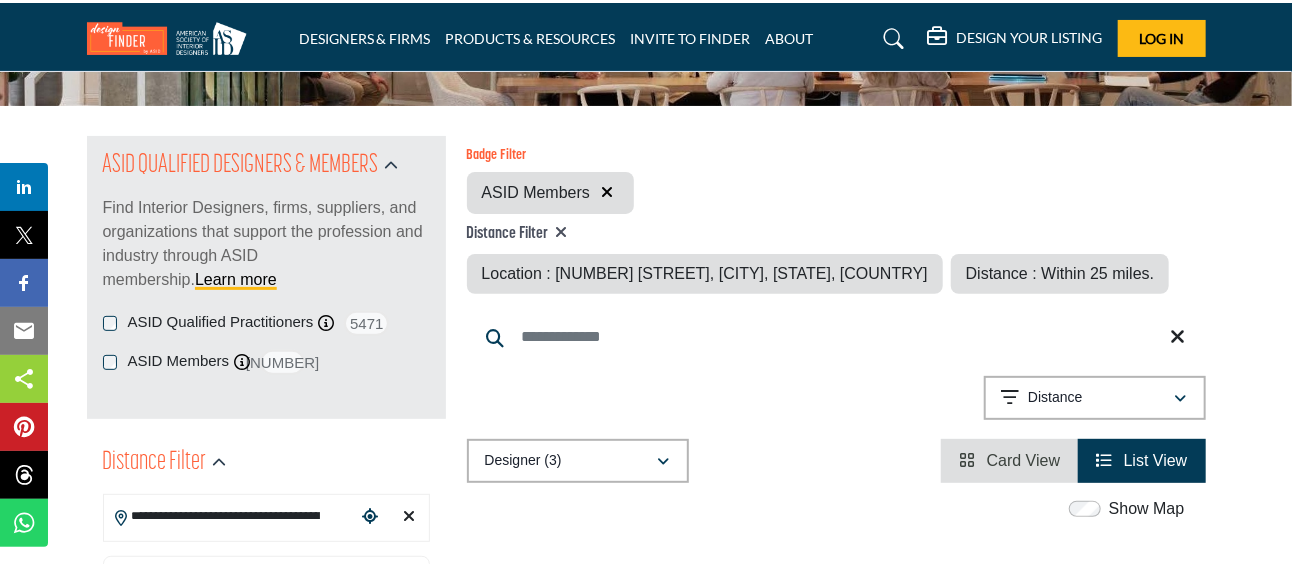 scroll, scrollTop: 200, scrollLeft: 0, axis: vertical 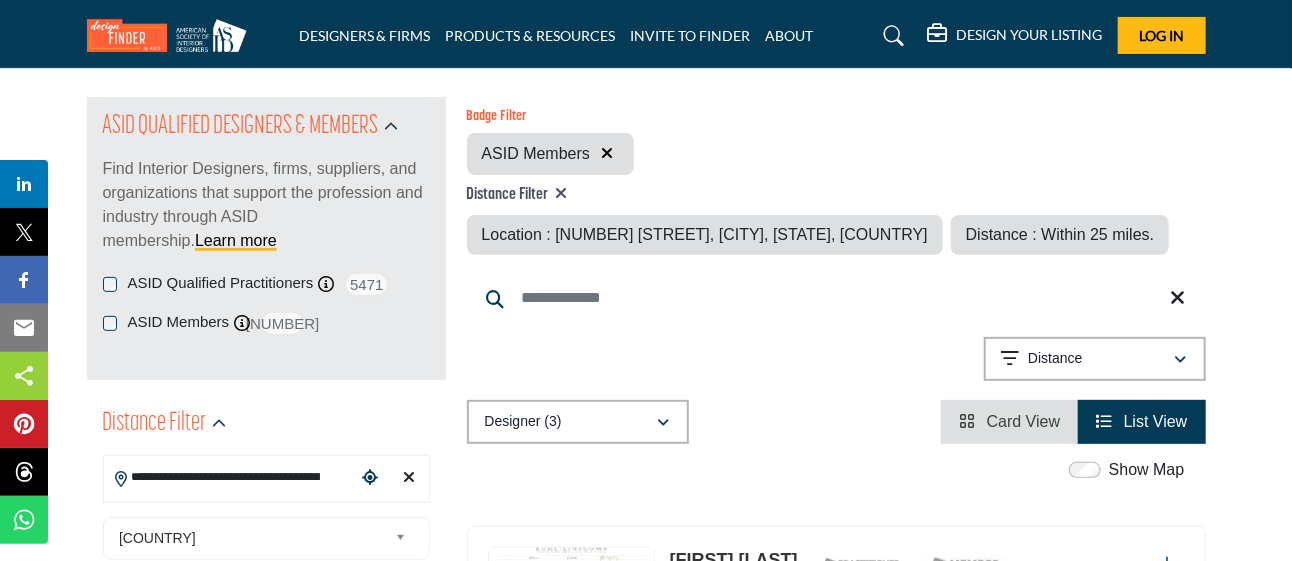 click at bounding box center [836, 298] 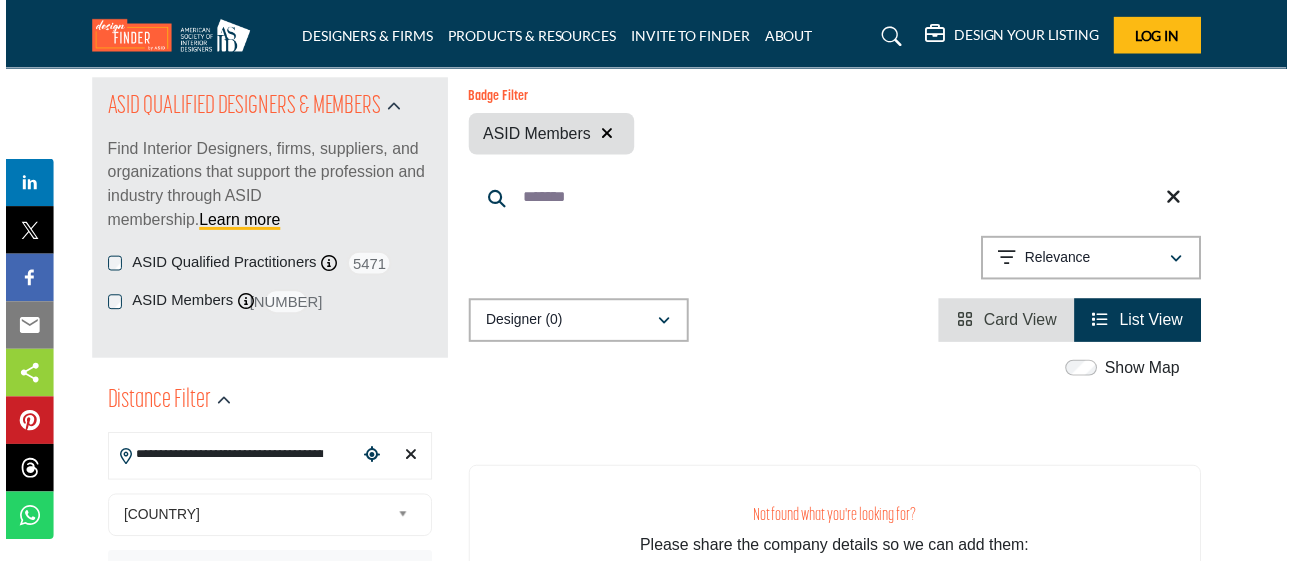 scroll, scrollTop: 200, scrollLeft: 0, axis: vertical 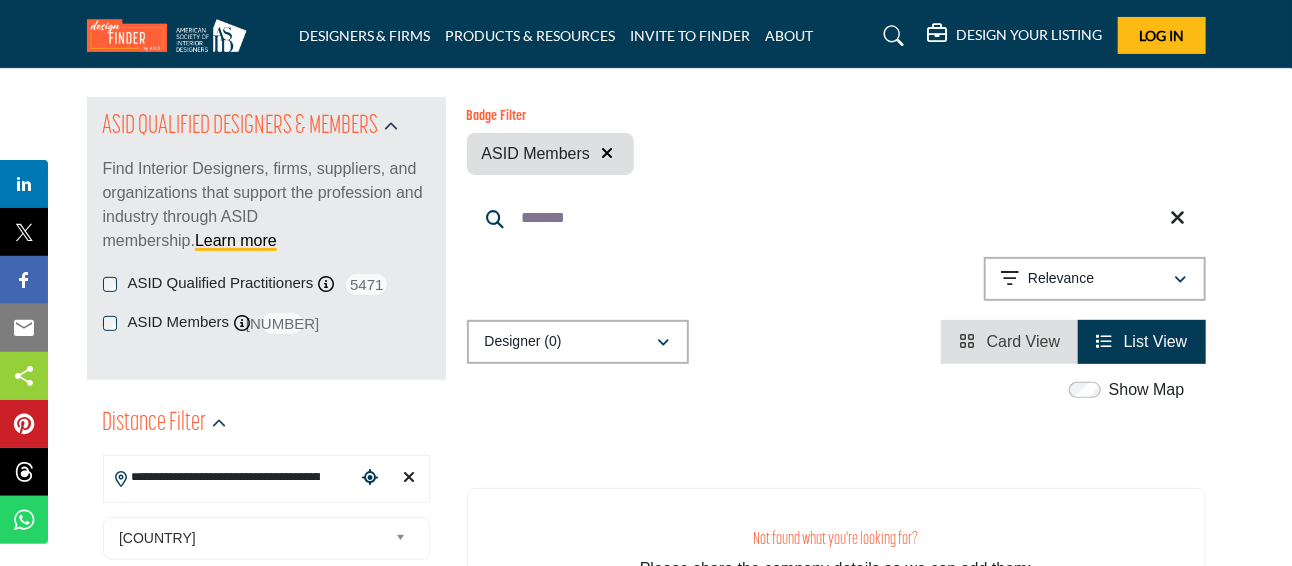 type on "*******" 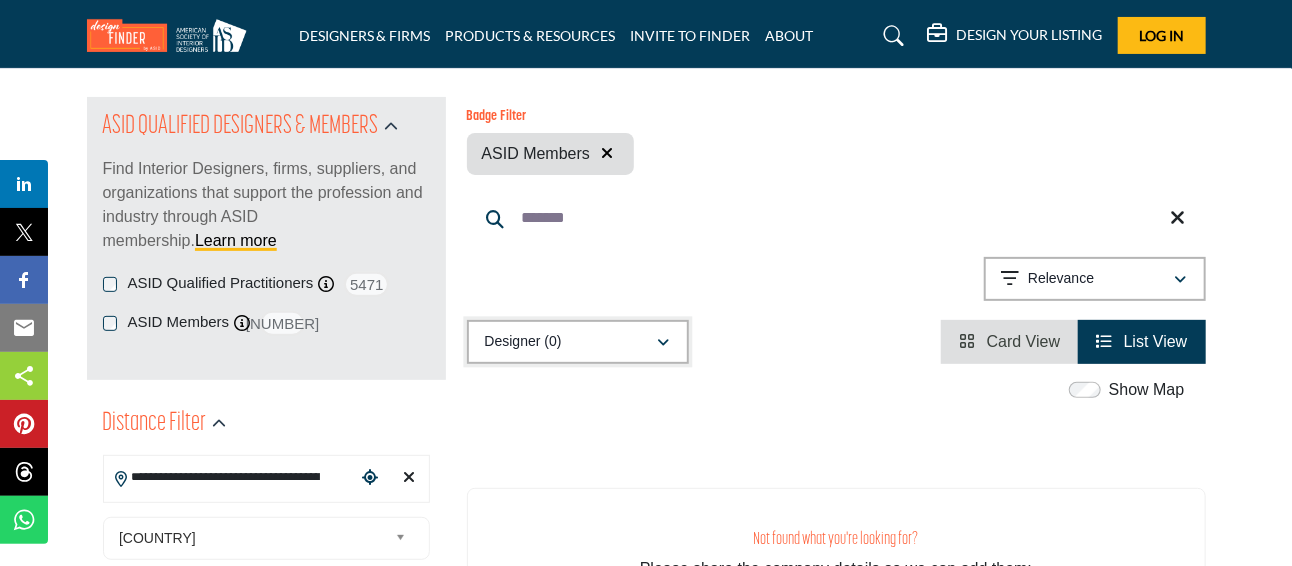 click at bounding box center (664, 343) 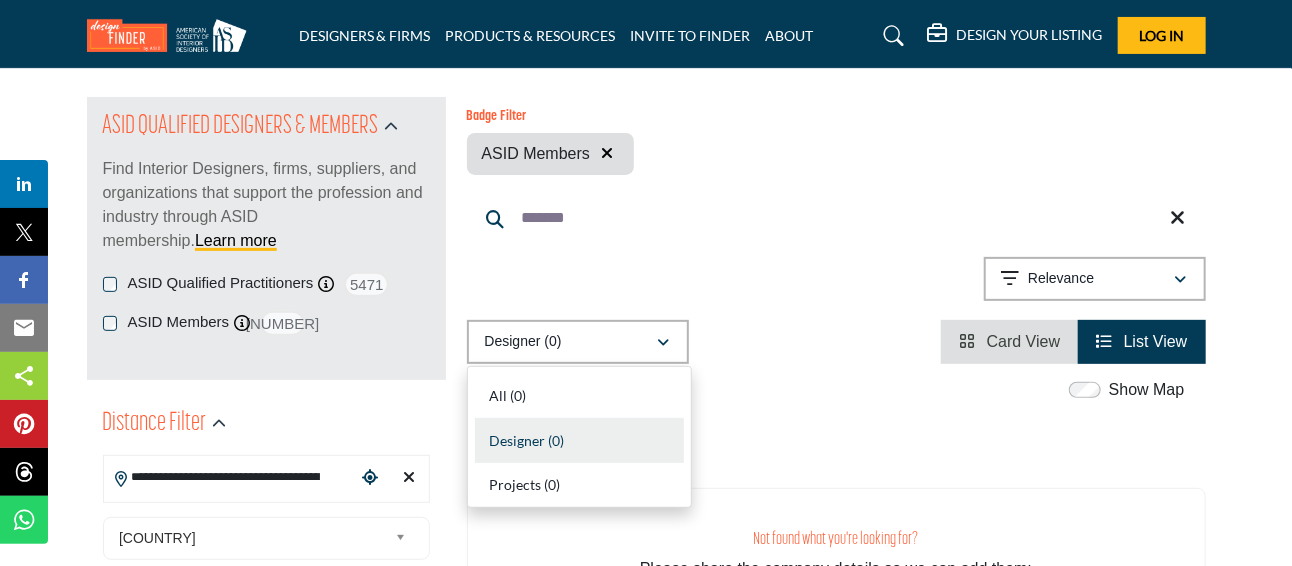 click on "Designer (0)
All
(0)
Designer (0) Products (0) Projects (0) Card View" at bounding box center (836, 342) 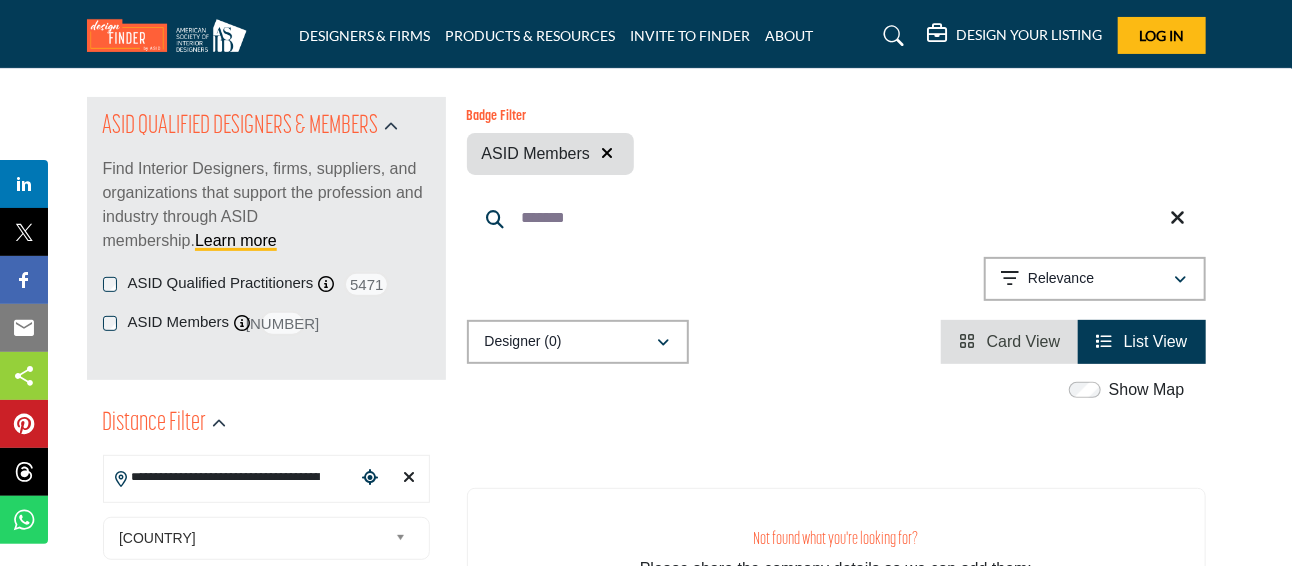 drag, startPoint x: 590, startPoint y: 219, endPoint x: 425, endPoint y: 219, distance: 165 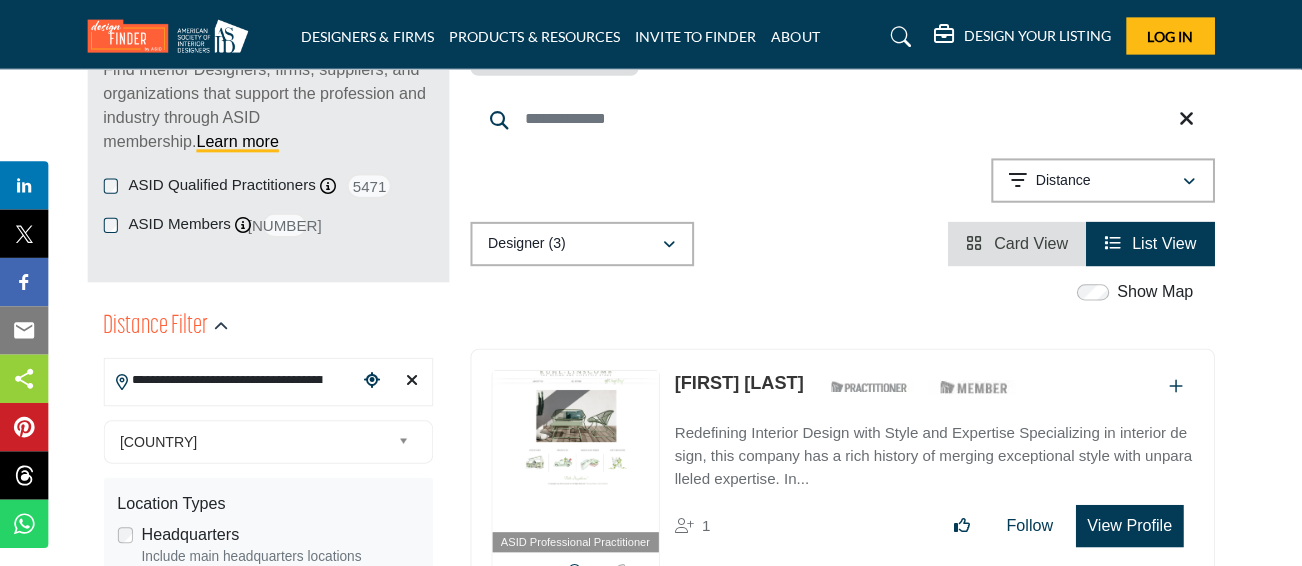scroll, scrollTop: 400, scrollLeft: 0, axis: vertical 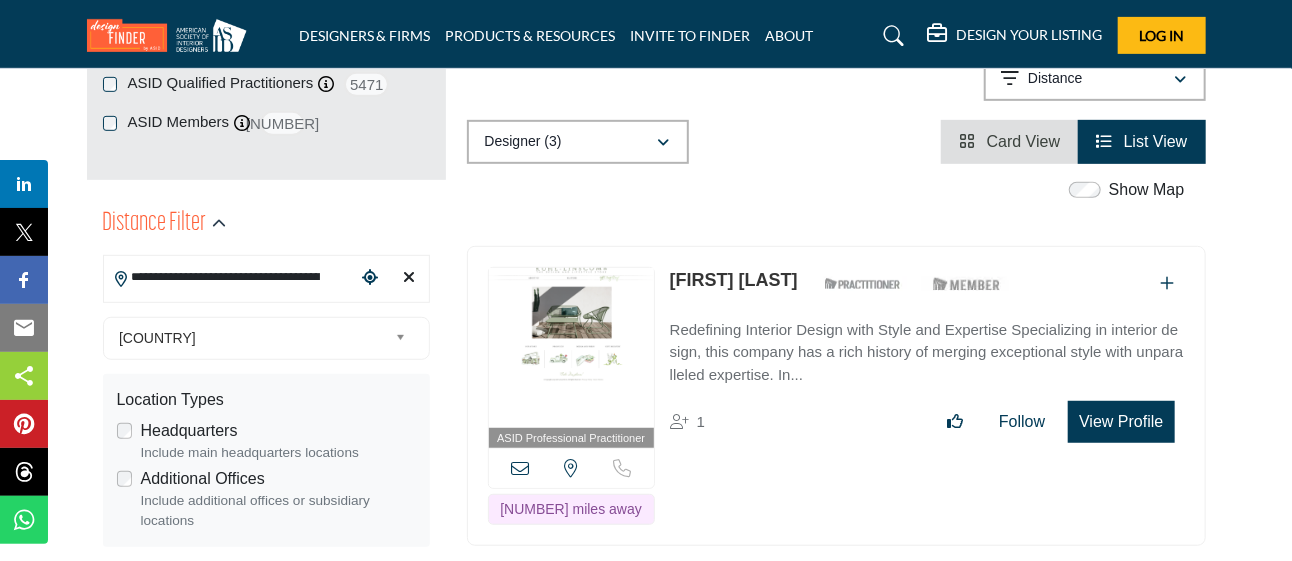 type 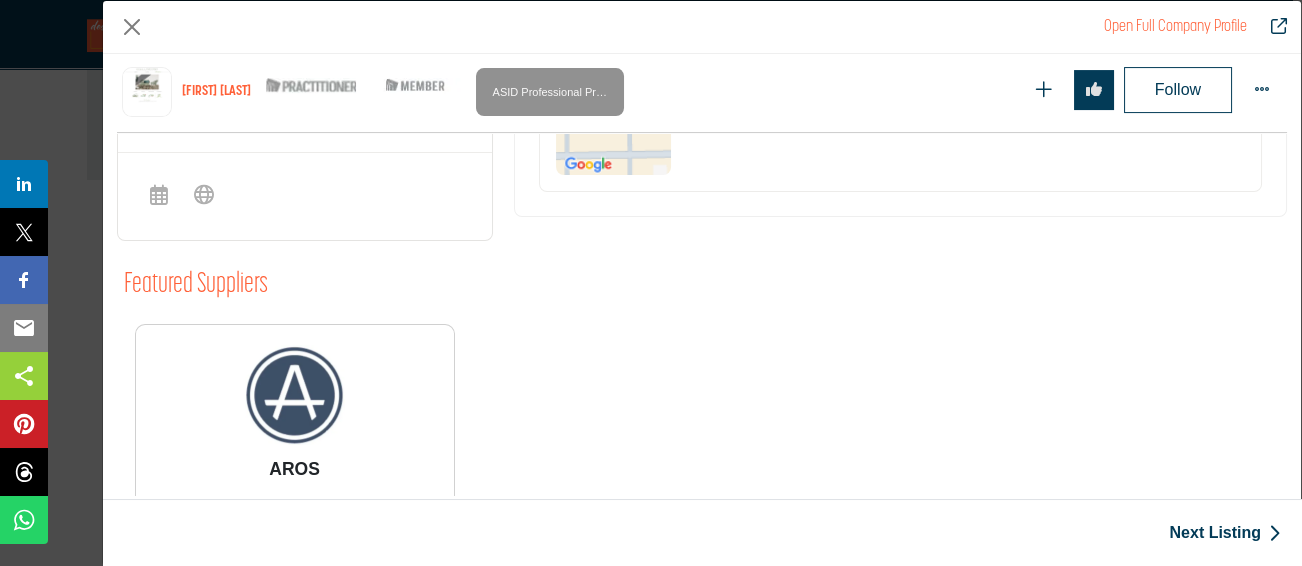 scroll, scrollTop: 1080, scrollLeft: 0, axis: vertical 